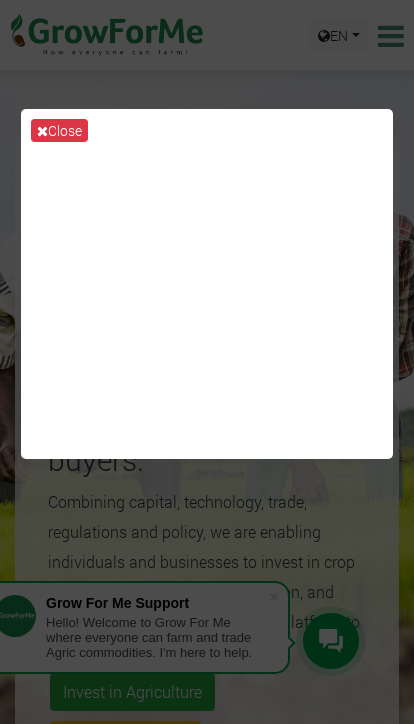 scroll, scrollTop: 0, scrollLeft: 0, axis: both 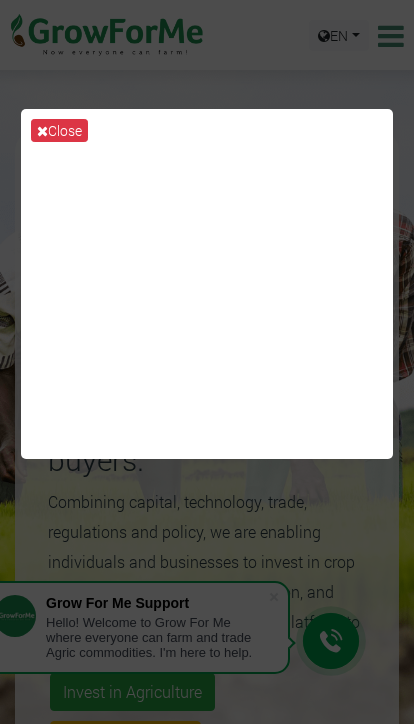 click on "Close" at bounding box center [207, 362] 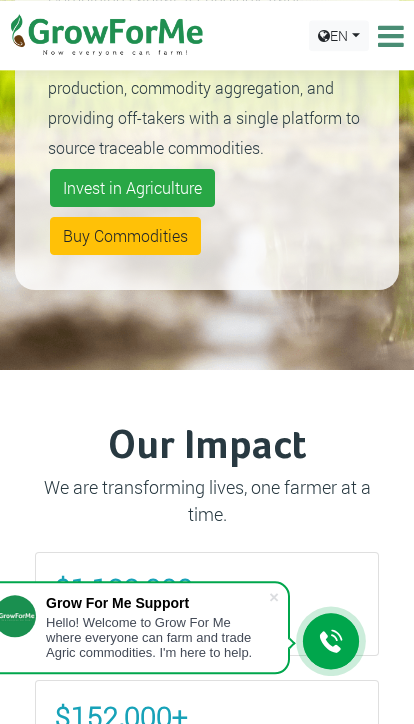 scroll, scrollTop: 504, scrollLeft: 0, axis: vertical 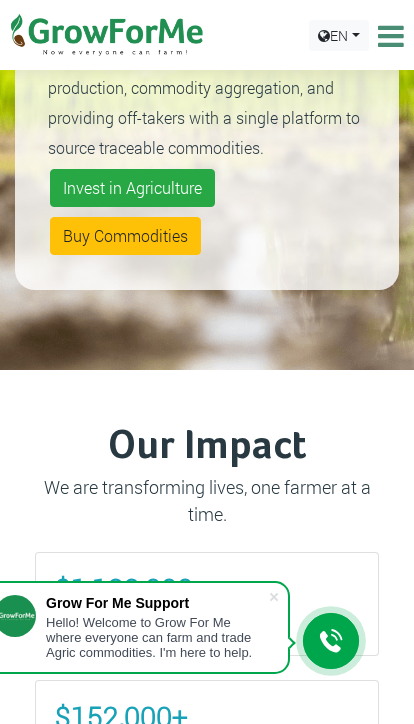 click at bounding box center [388, 36] 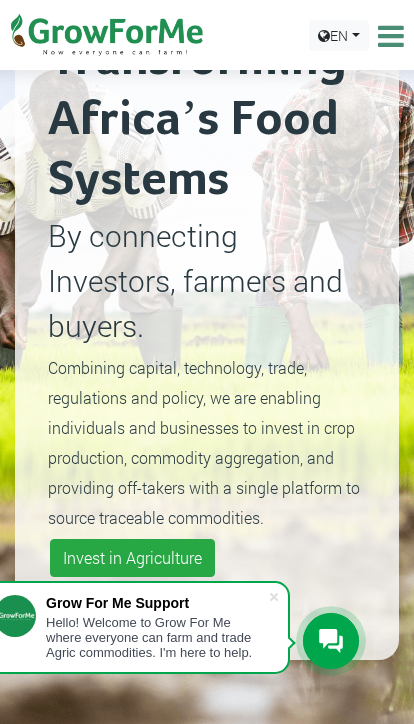 click at bounding box center [388, 36] 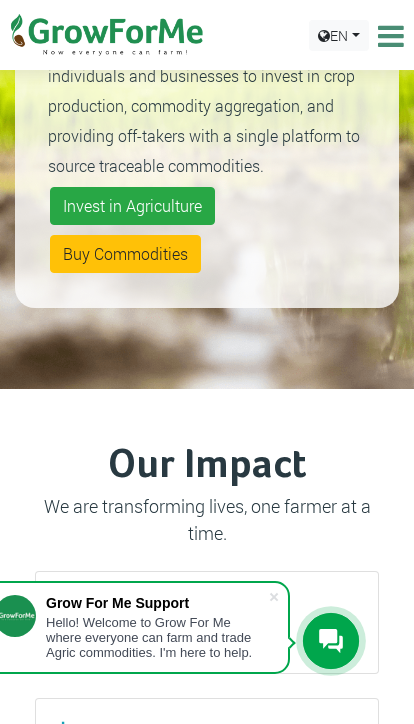 click on "EN
English
French" at bounding box center [356, 35] 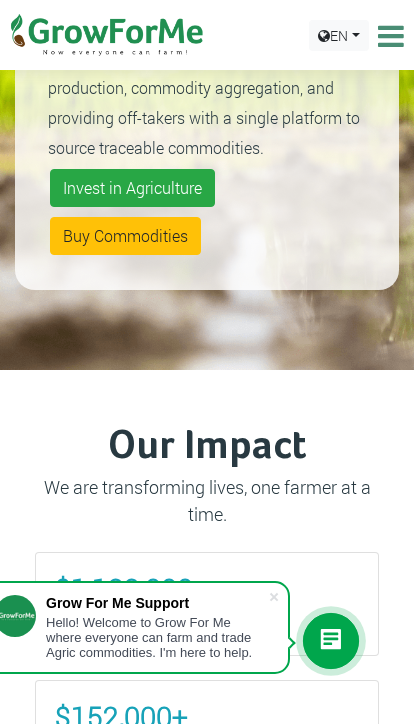 click at bounding box center (388, 36) 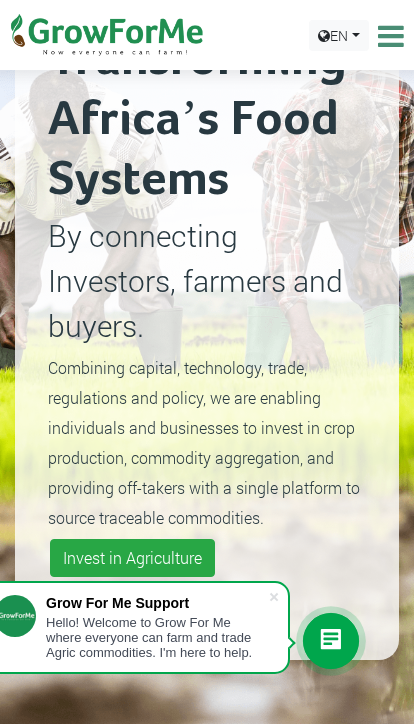 click at bounding box center [388, 36] 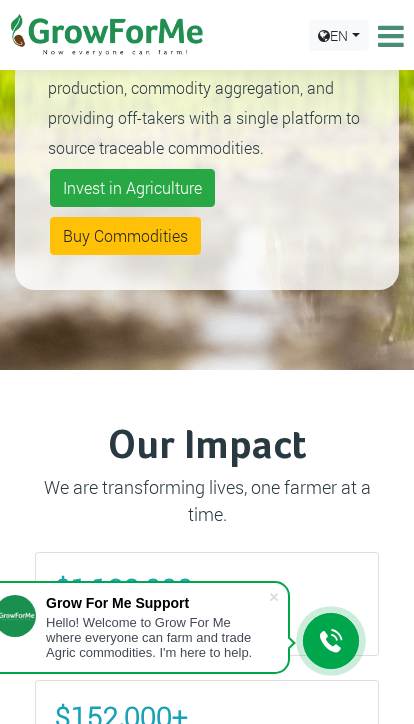 click at bounding box center (388, 36) 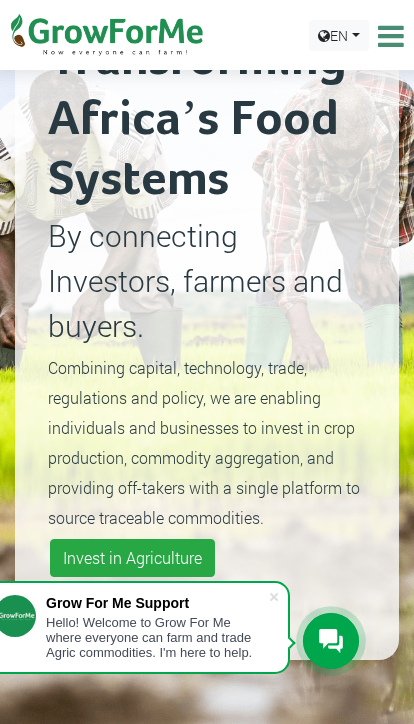 click at bounding box center (388, 36) 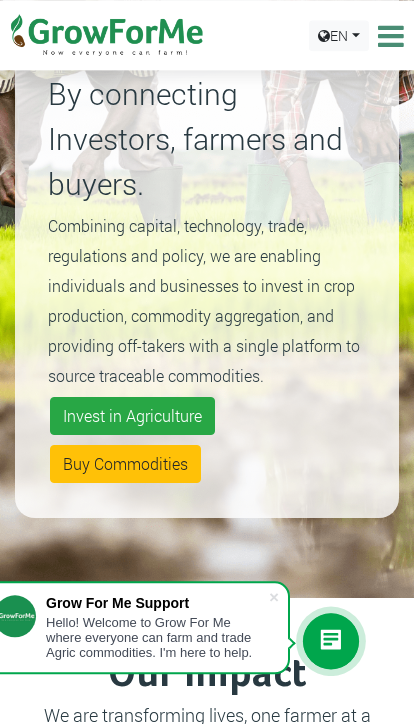 scroll, scrollTop: 0, scrollLeft: 0, axis: both 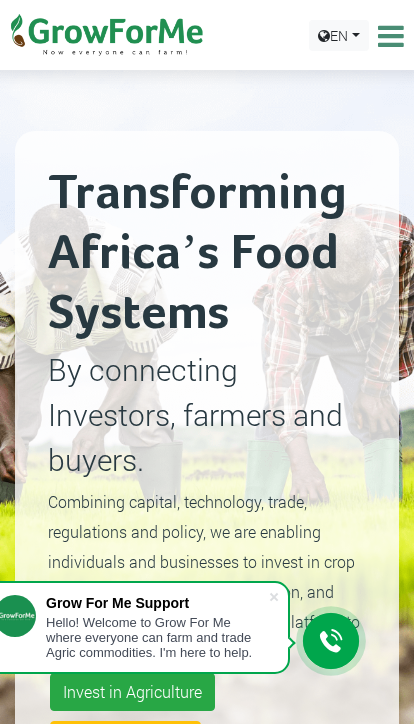 click at bounding box center [388, 36] 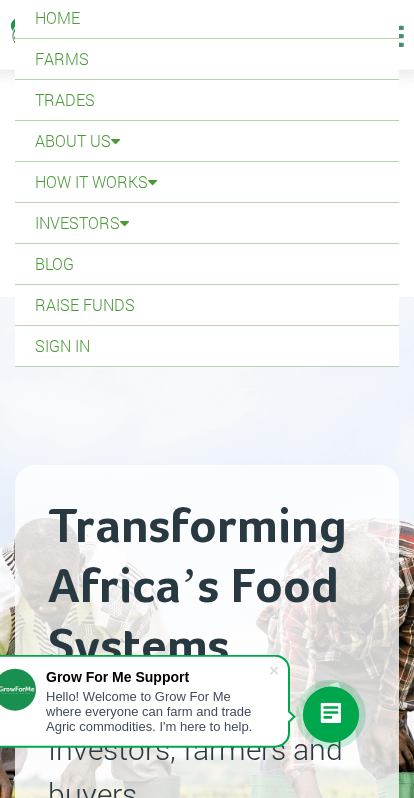 scroll, scrollTop: 74, scrollLeft: 0, axis: vertical 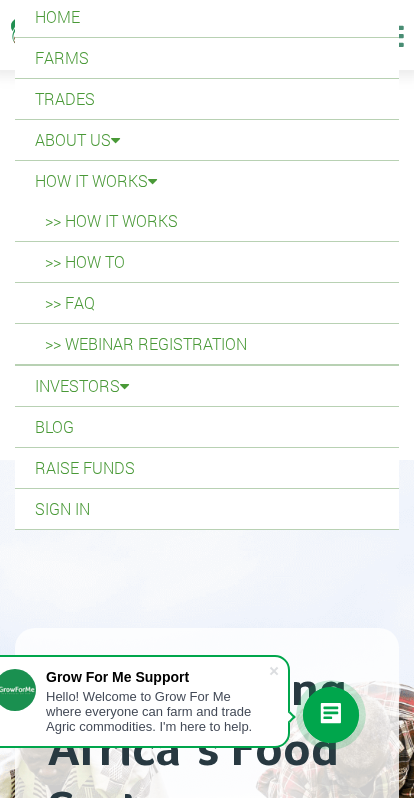 click on "How it Works" at bounding box center (207, 181) 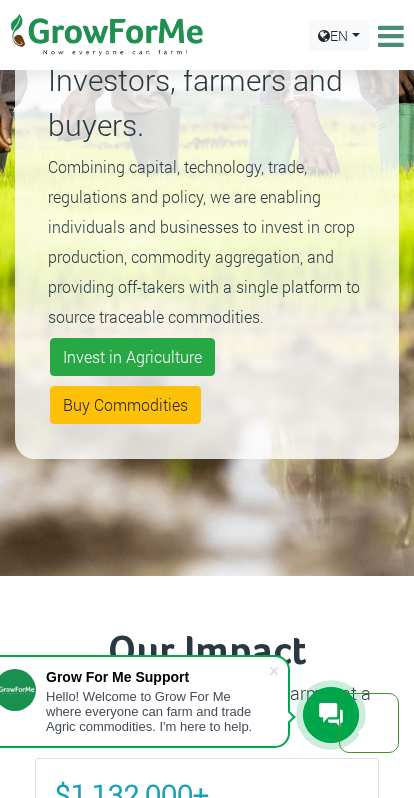 scroll, scrollTop: 1118, scrollLeft: 0, axis: vertical 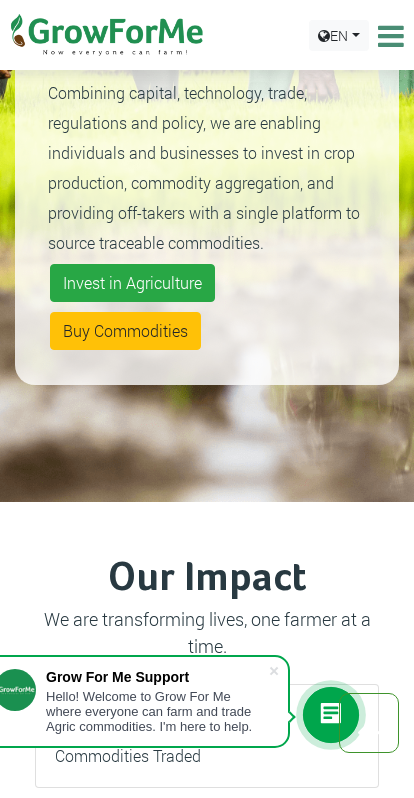 click on "Transforming Africa’s Food Systems
By connecting Investors, farmers and buyers.
Combining capital, technology, trade, regulations and policy, we are enabling individuals and businesses to invest in crop production, commodity aggregation, and providing off-takers with a single platform to source traceable commodities.
Invest in Agriculture
Buy Commodities" at bounding box center (207, 53) 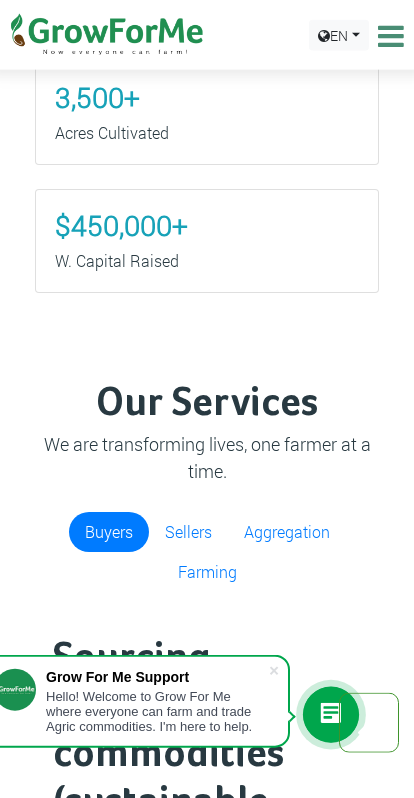 scroll, scrollTop: 1581, scrollLeft: 0, axis: vertical 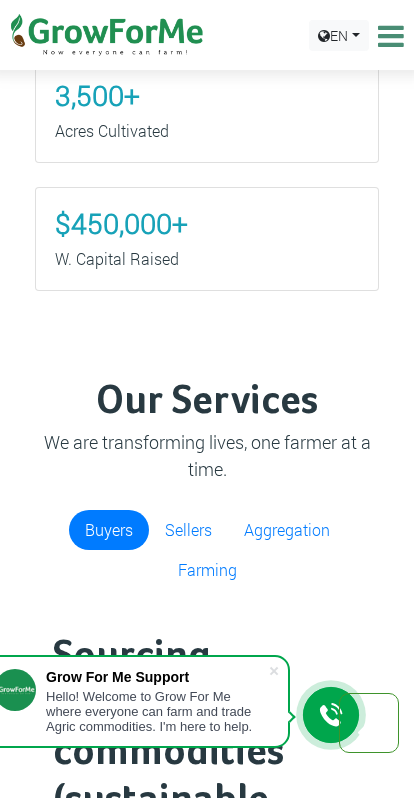 click on "Hello! Welcome to Grow For Me where everyone can farm and trade Agric commodities. I'm here to help." at bounding box center [157, 711] 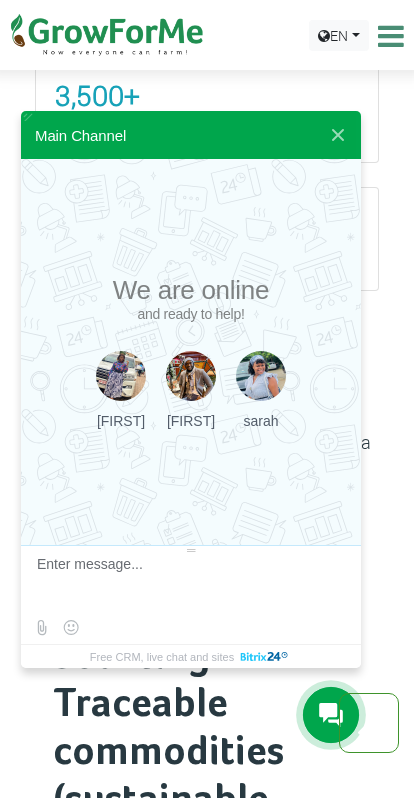 click at bounding box center (191, 550) 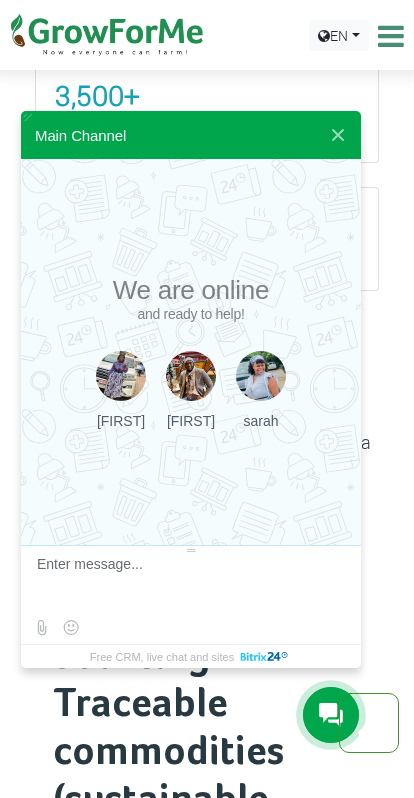 click at bounding box center [188, 583] 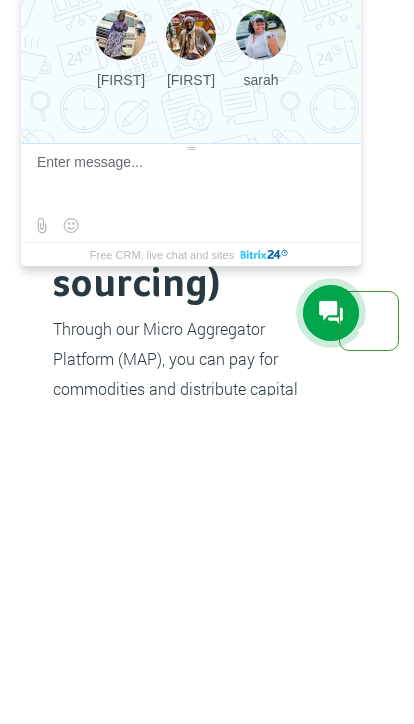 scroll, scrollTop: 1817, scrollLeft: 0, axis: vertical 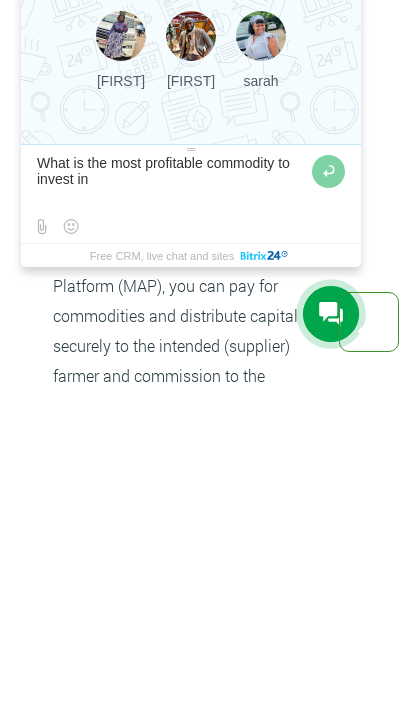 type on "What is the most profitable commodity to invest in" 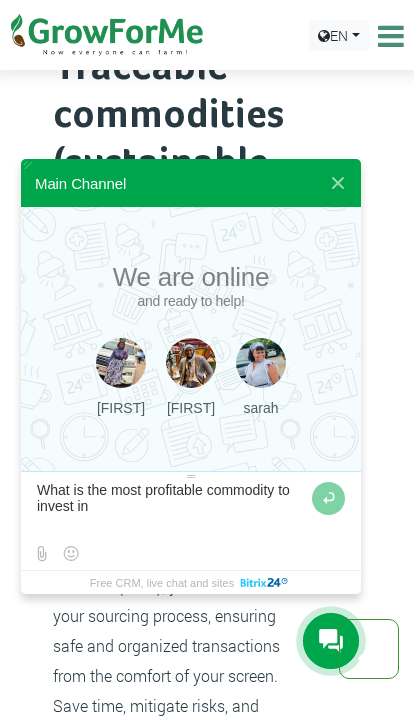 click on "Sourcing Traceable commodities  (sustainable sourcing)
Through our Micro Aggregator Platform (MAP), you can pay for commodities and distribute capital securely to the intended (supplier) farmer and commission to the required aggregator(agent). This tool makes the sourcing of high-quality agricultural commodities as easy as a click. Say goodbye to long, risky journeys to rural areas. With our Micro Aggregators Platform (MAP), you can streamline your sourcing process, ensuring safe and organized transactions from the comfort of your screen. Save time, mitigate risks, and effortlessly connect with farmers to meet your needs. MAP (Micro Aggregator Platform) ensures that the sourcing processes meet the current  EUDR regulations.
Learn More" at bounding box center [178, 446] 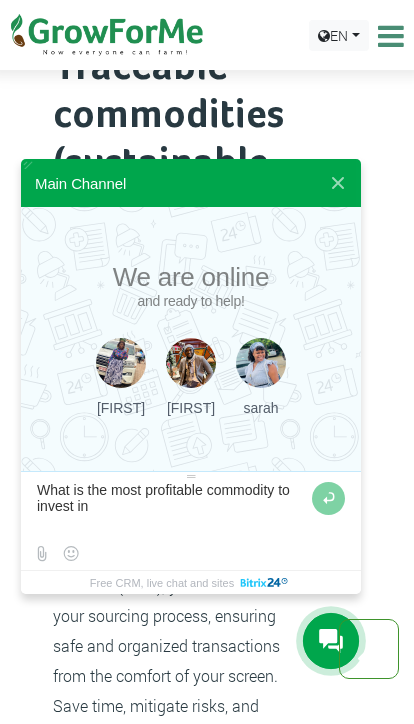click at bounding box center [191, 476] 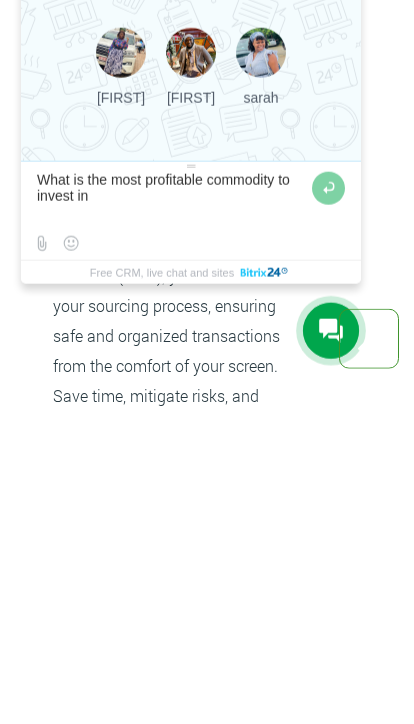 click at bounding box center (328, 498) 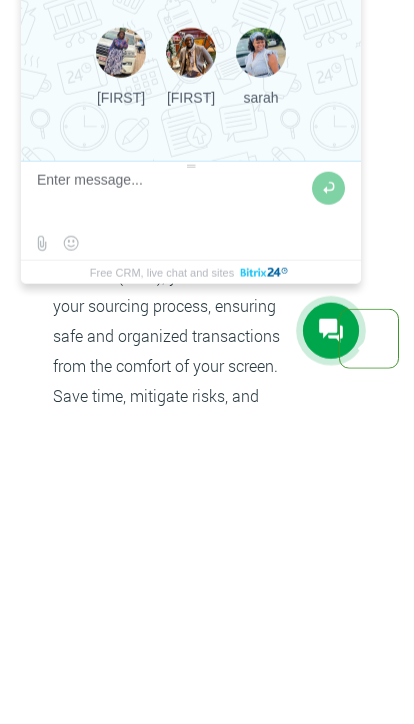 scroll, scrollTop: 2455, scrollLeft: 0, axis: vertical 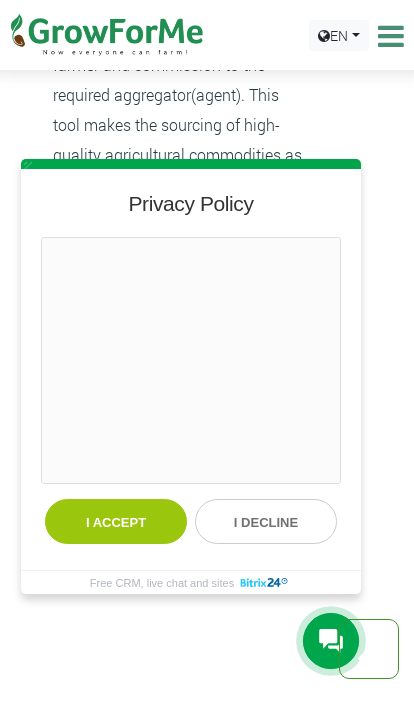click on "I accept" at bounding box center [116, 521] 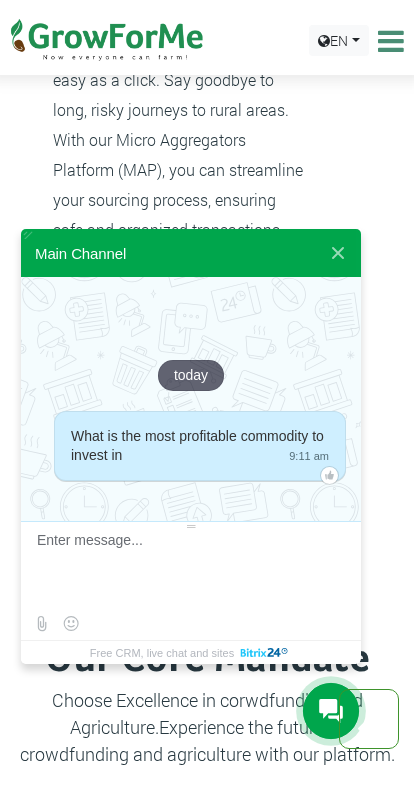 scroll, scrollTop: 2622, scrollLeft: 0, axis: vertical 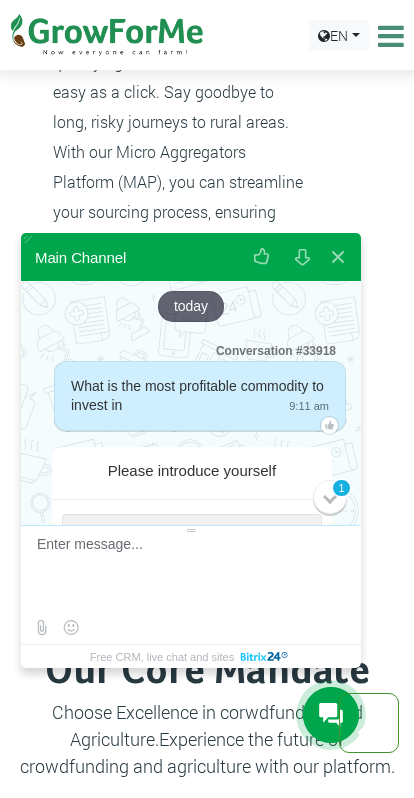 click on "1" at bounding box center [341, 486] 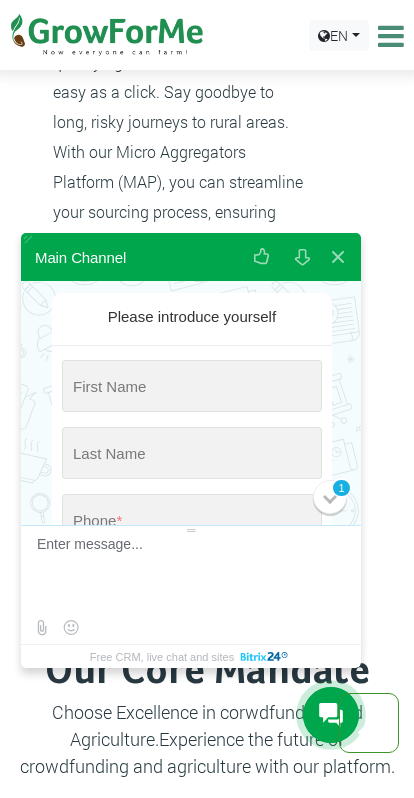 scroll, scrollTop: 157, scrollLeft: 0, axis: vertical 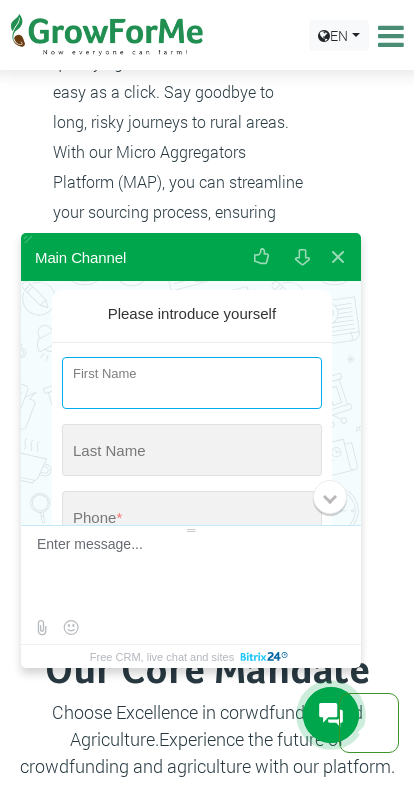 click at bounding box center [192, 383] 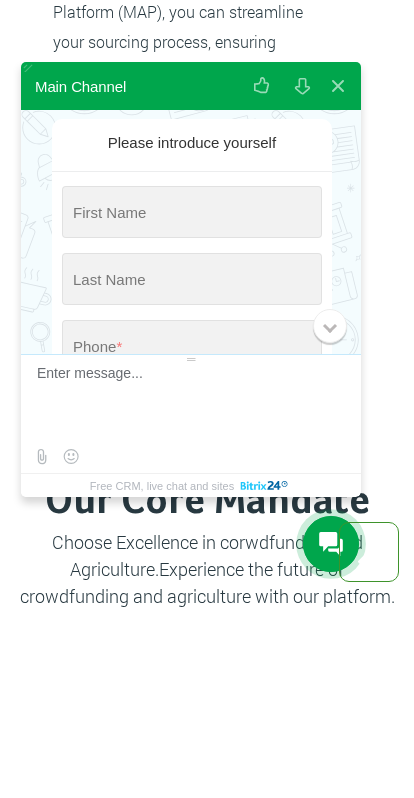 type on "[FIRST]" 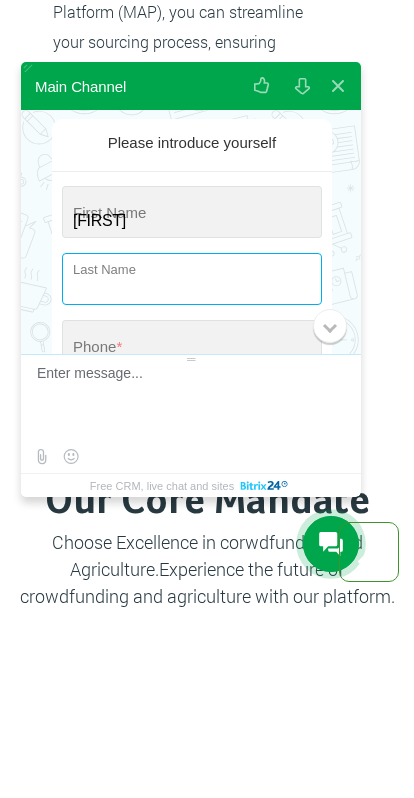 type on "[LAST]" 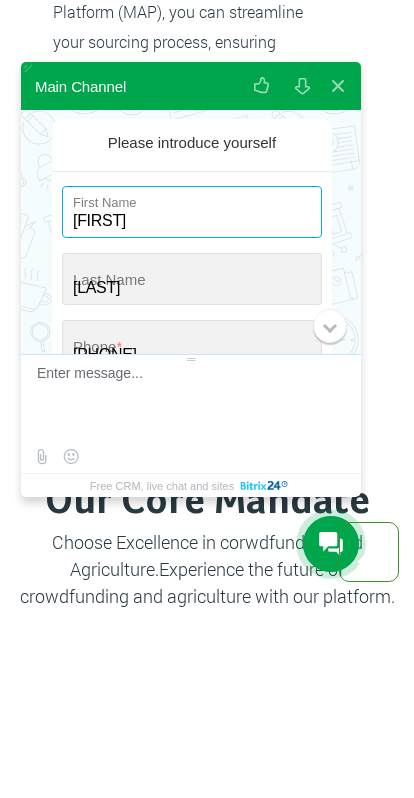type on "[PHONE]" 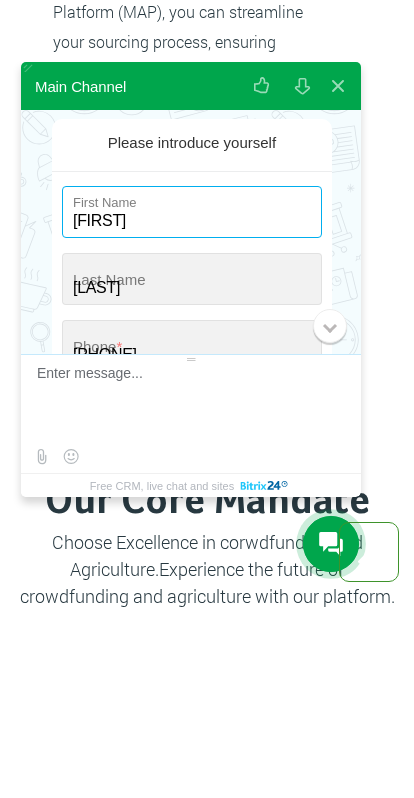 scroll, scrollTop: 2793, scrollLeft: 0, axis: vertical 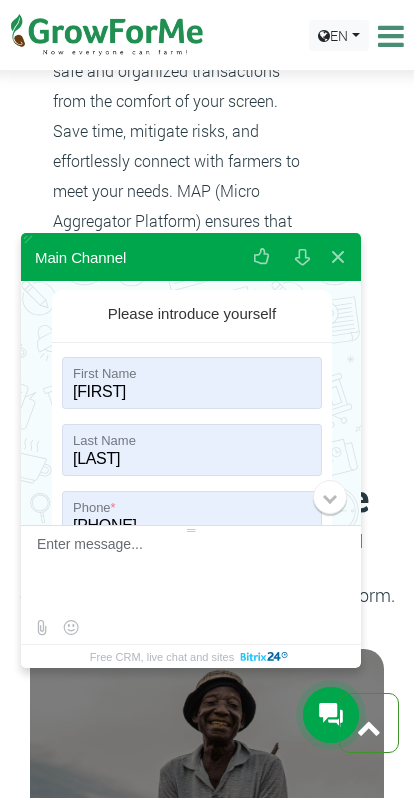 type on "[EMAIL]" 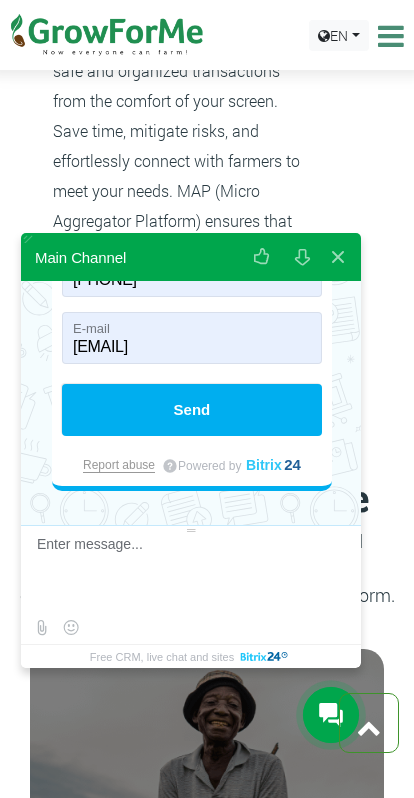 scroll, scrollTop: 406, scrollLeft: 0, axis: vertical 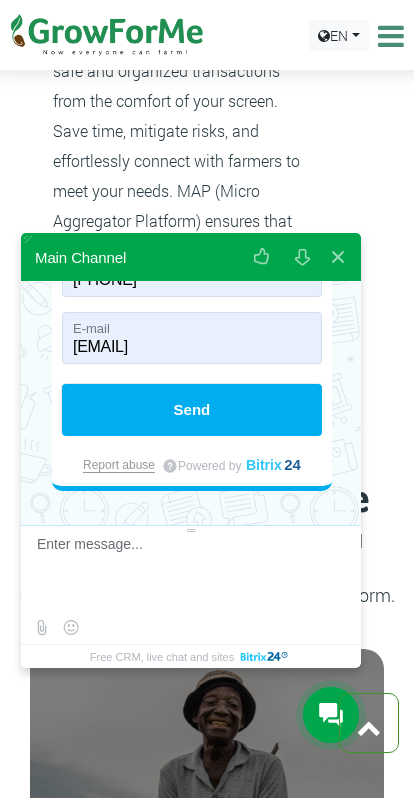 click on "Send" at bounding box center [192, 410] 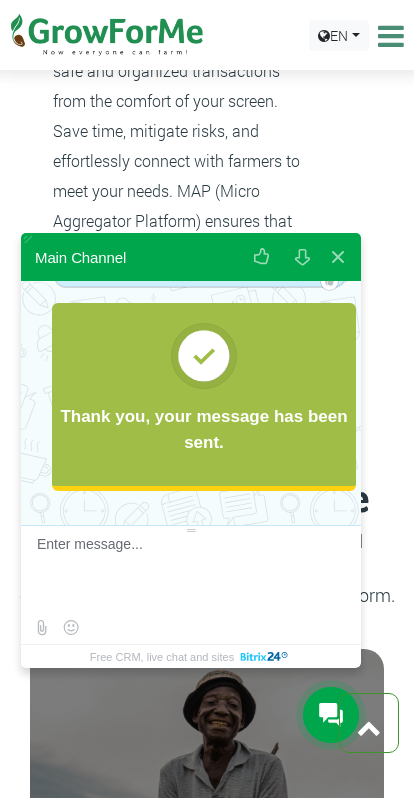 scroll, scrollTop: 145, scrollLeft: 0, axis: vertical 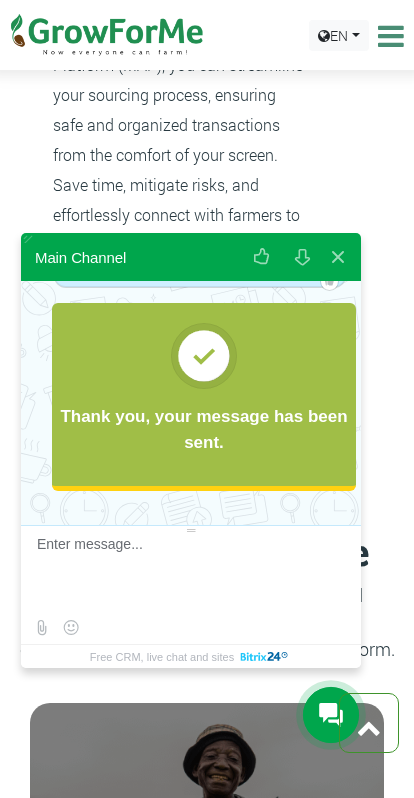 click at bounding box center [338, 257] 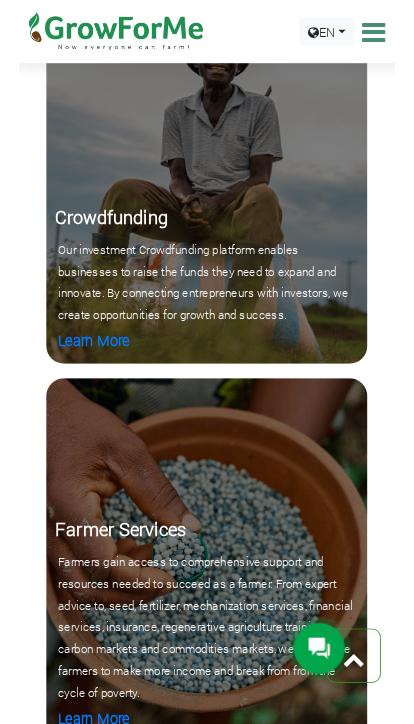 scroll, scrollTop: 3472, scrollLeft: 0, axis: vertical 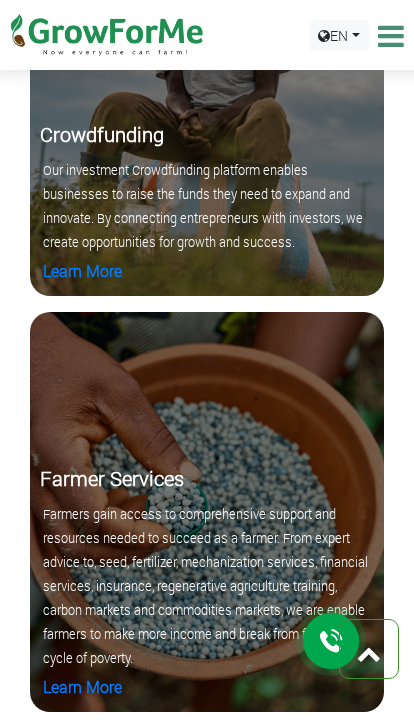 click at bounding box center (331, 641) 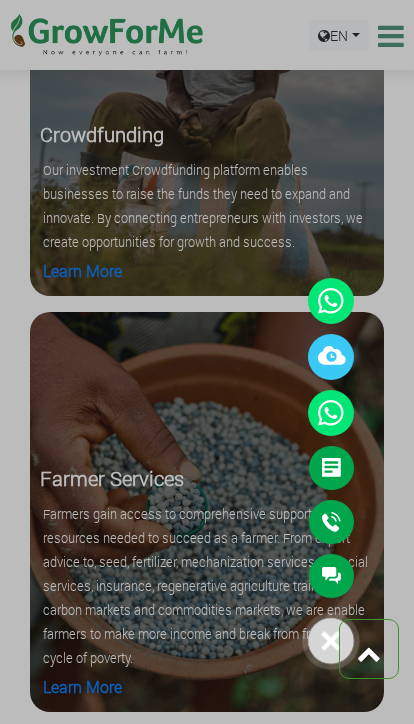click on "Main Channel
[PHONE]
Open Channel
Contact us on WhatsApp" at bounding box center [336, 308] 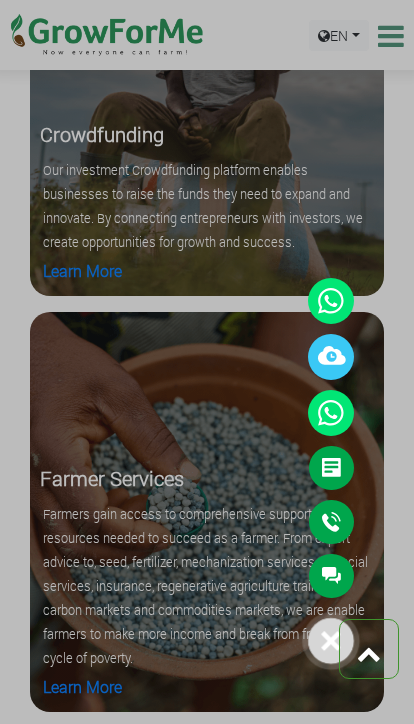 click at bounding box center (331, 301) 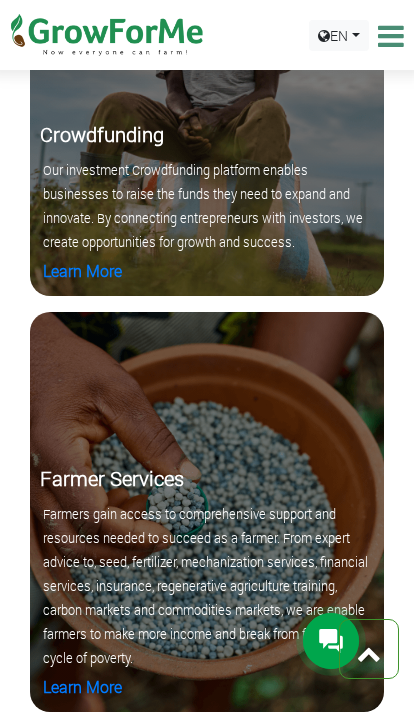 click 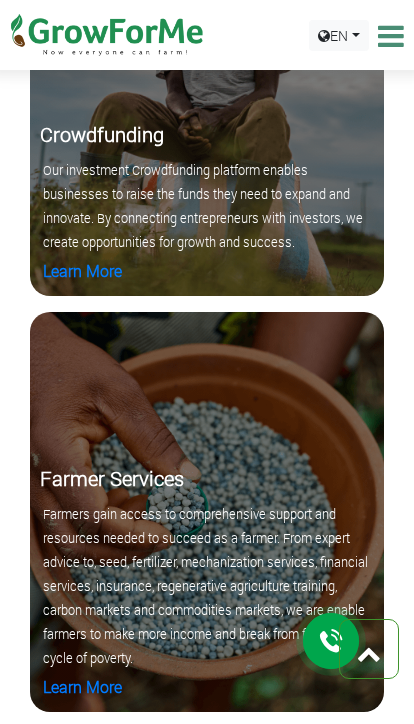 click at bounding box center (331, 641) 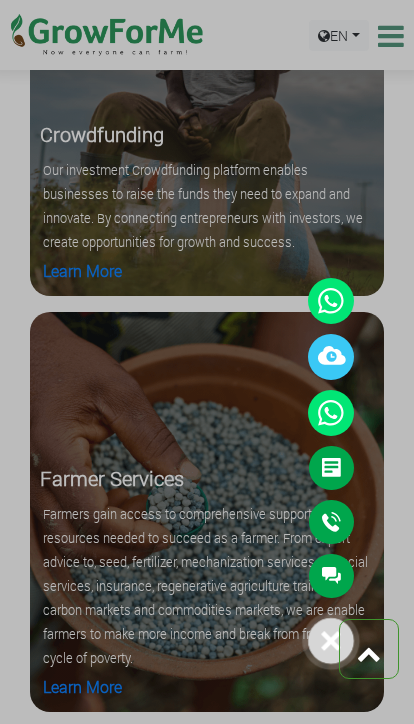 click at bounding box center [331, 301] 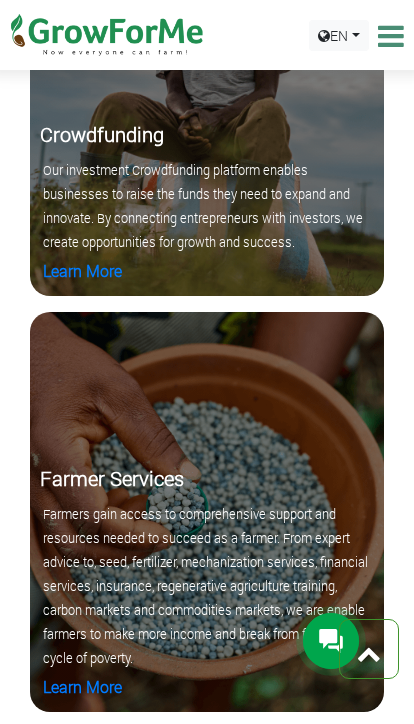 click 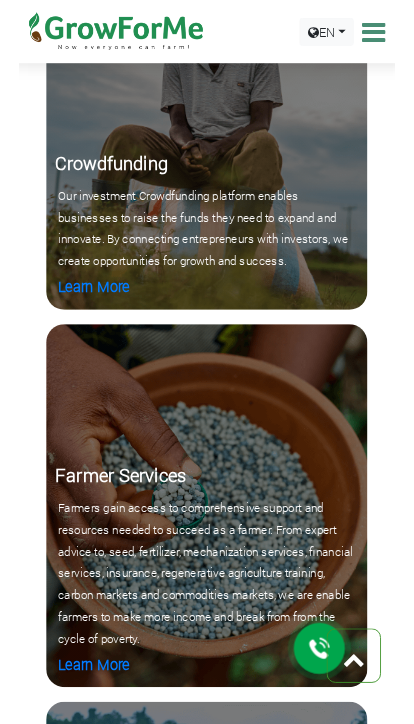 scroll, scrollTop: 3530, scrollLeft: 0, axis: vertical 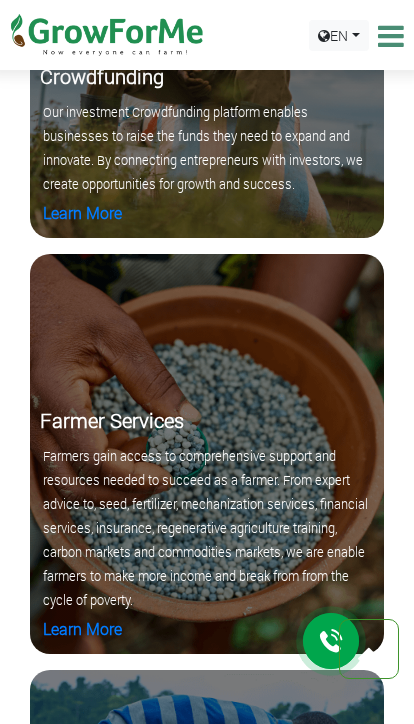 click 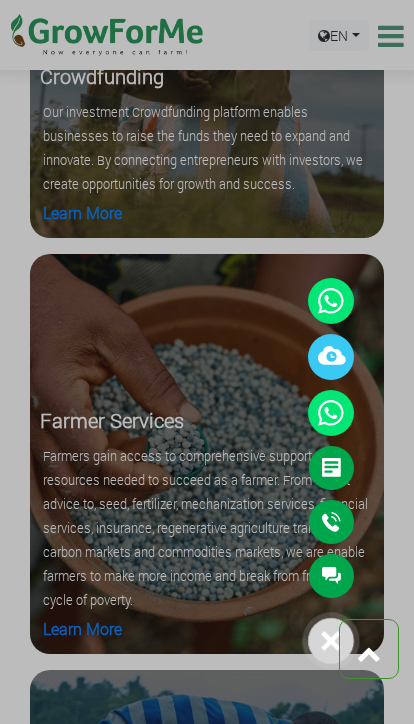 click on "Contact us on WhatsApp" at bounding box center (-8610, 301) 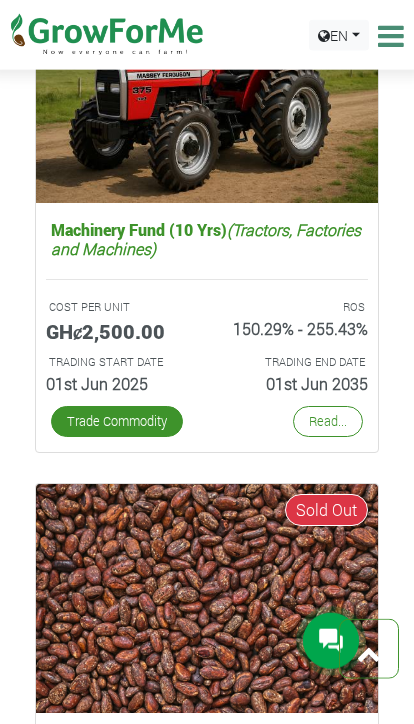 scroll, scrollTop: 7400, scrollLeft: 0, axis: vertical 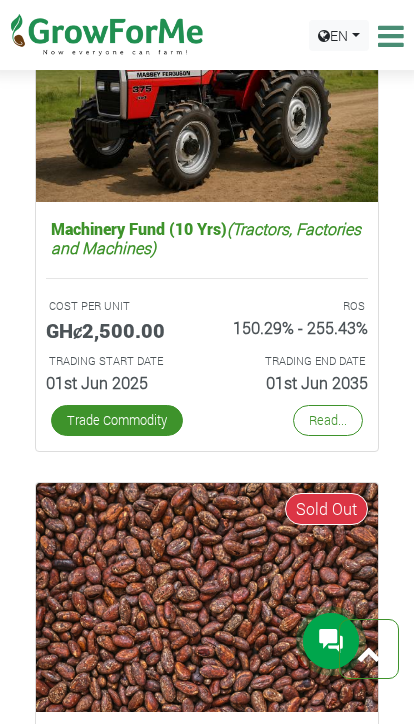 click on "Read..." at bounding box center (328, 420) 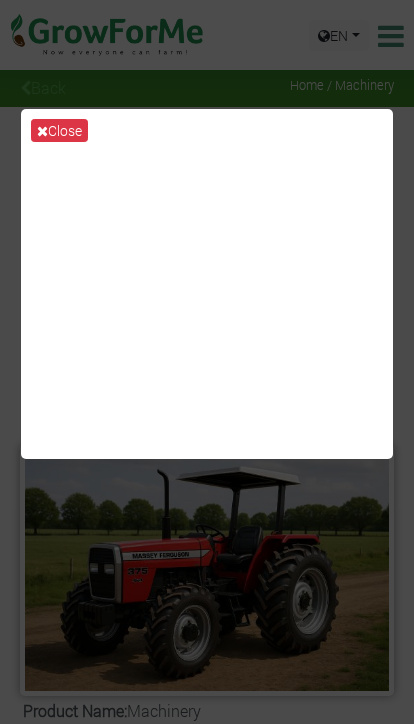 scroll, scrollTop: 0, scrollLeft: 0, axis: both 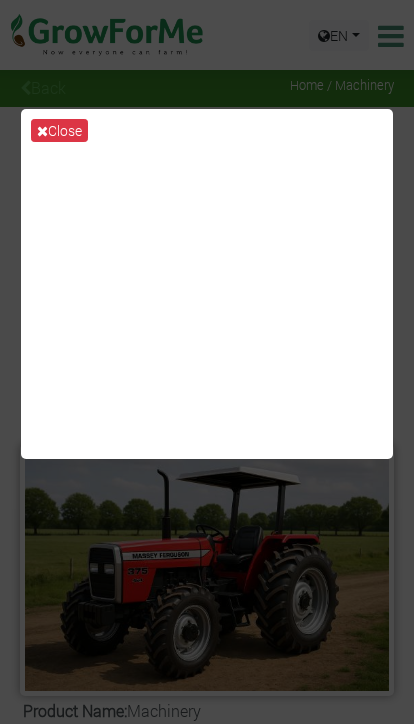 click on "Close" at bounding box center (59, 130) 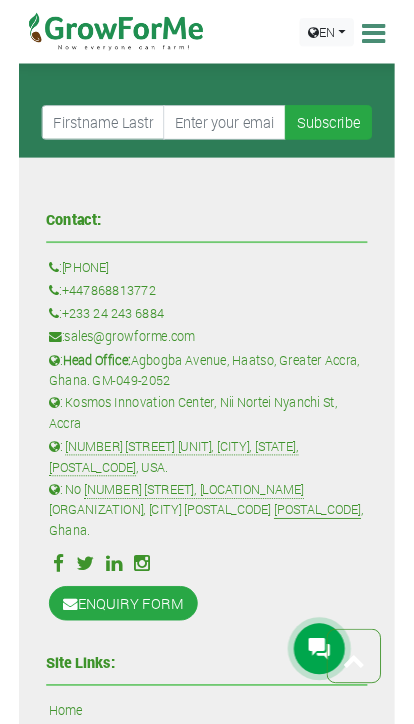 scroll, scrollTop: 1918, scrollLeft: 0, axis: vertical 